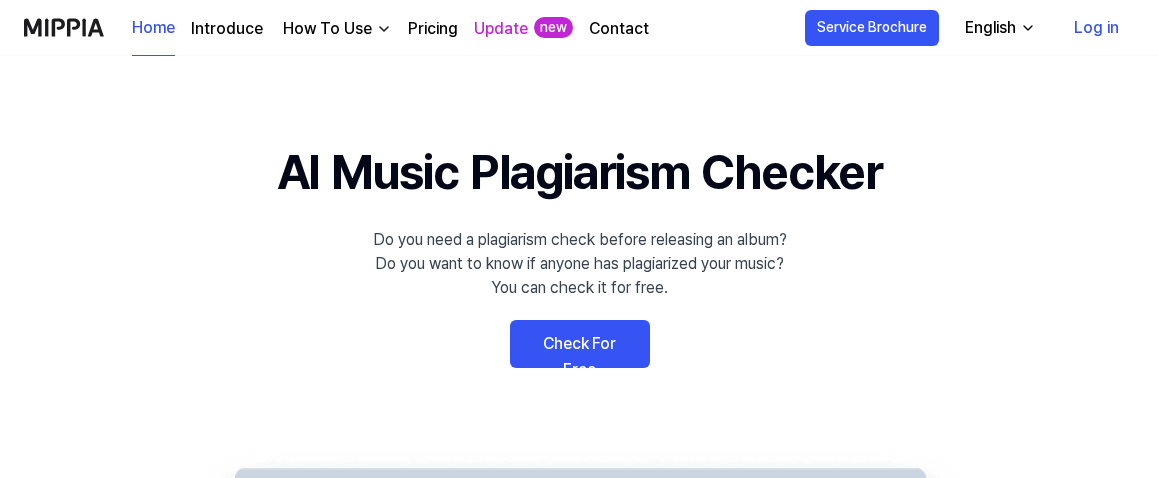 scroll, scrollTop: 333, scrollLeft: 0, axis: vertical 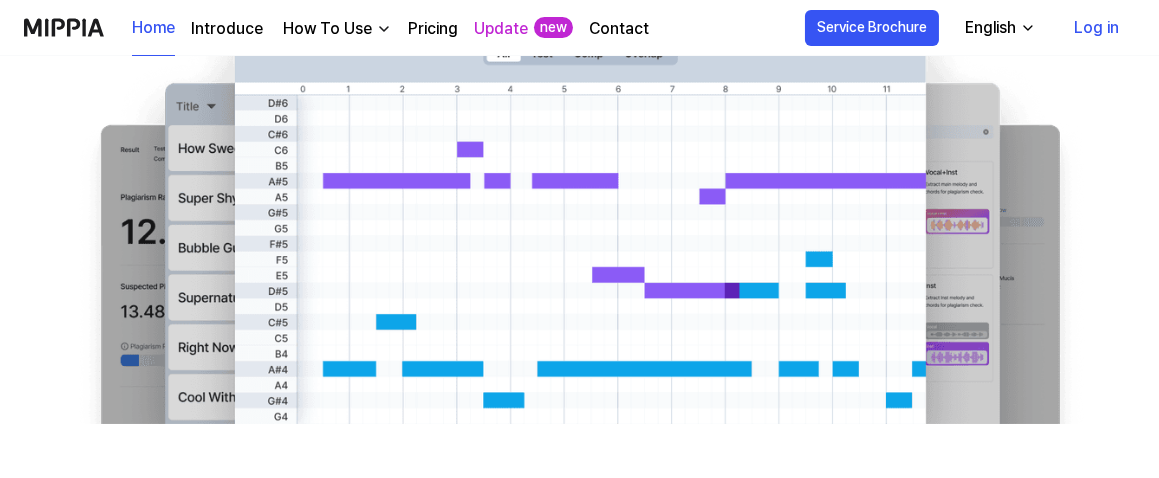 click at bounding box center [384, 29] 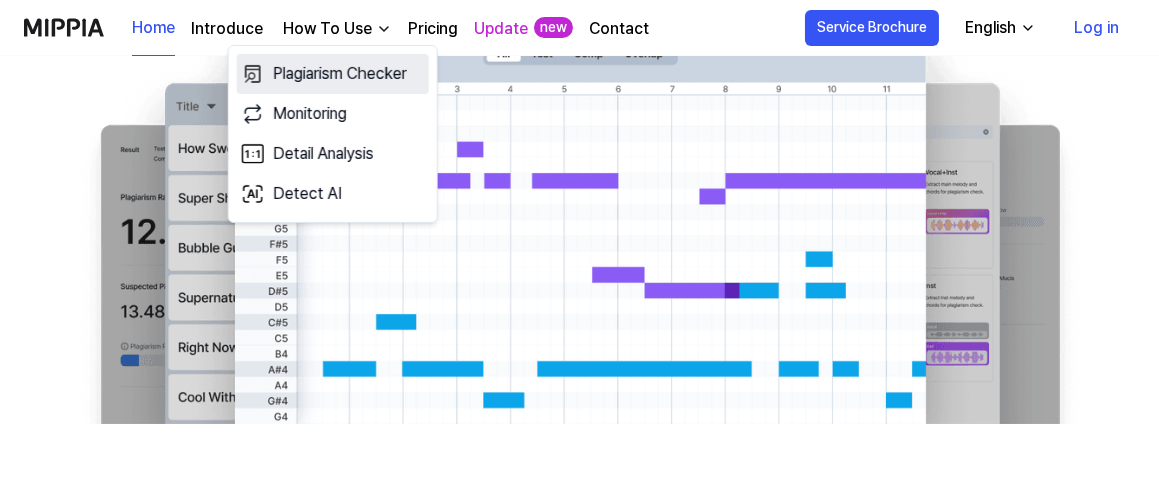 click on "Plagiarism Checker" at bounding box center [333, 74] 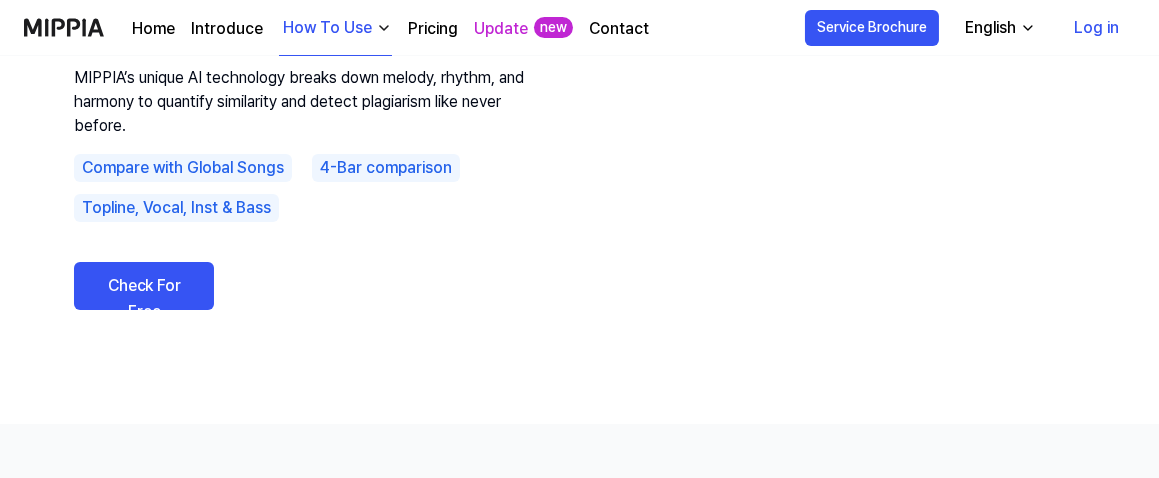 scroll, scrollTop: 222, scrollLeft: 0, axis: vertical 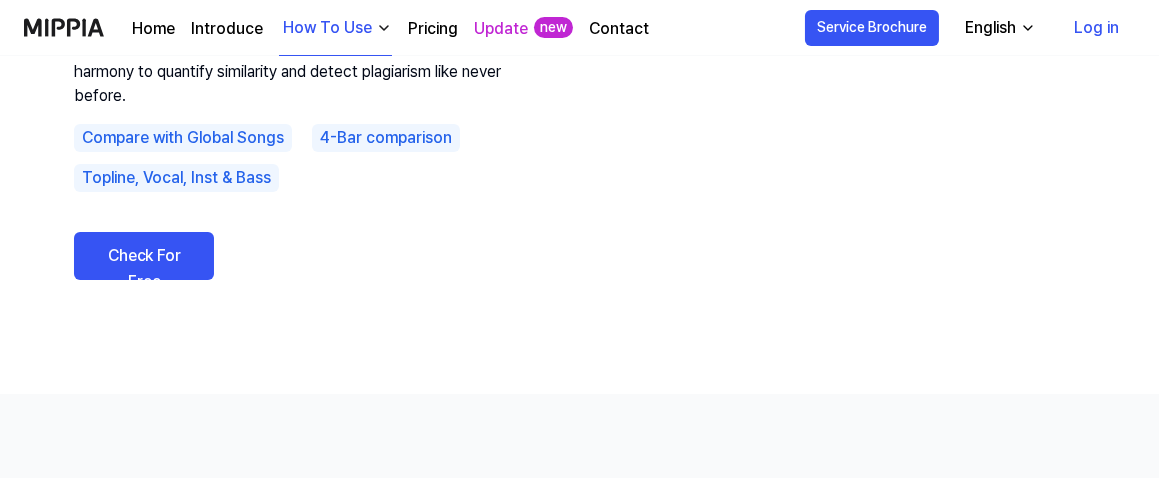 click on "4-Bar comparison" at bounding box center (386, 138) 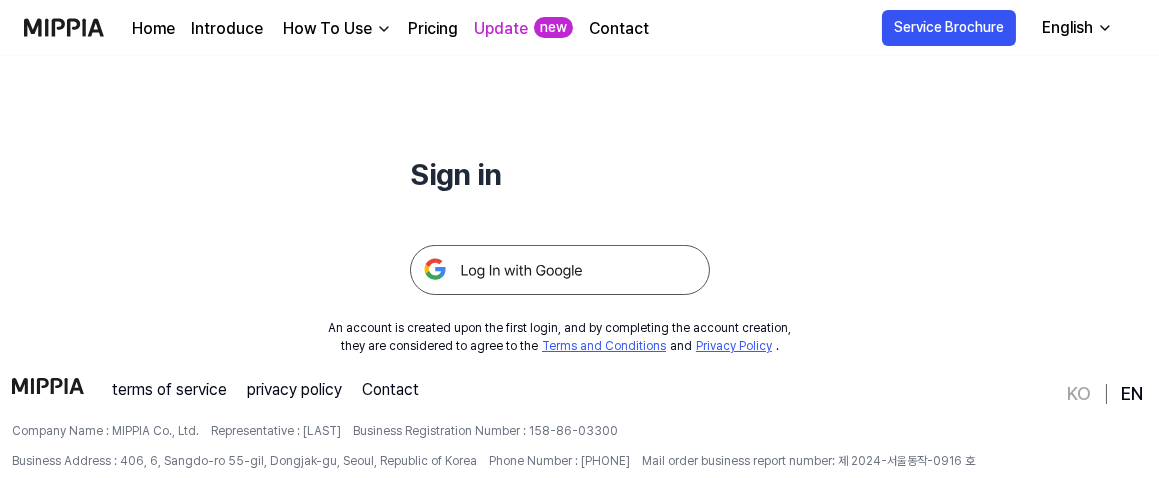 scroll, scrollTop: 222, scrollLeft: 0, axis: vertical 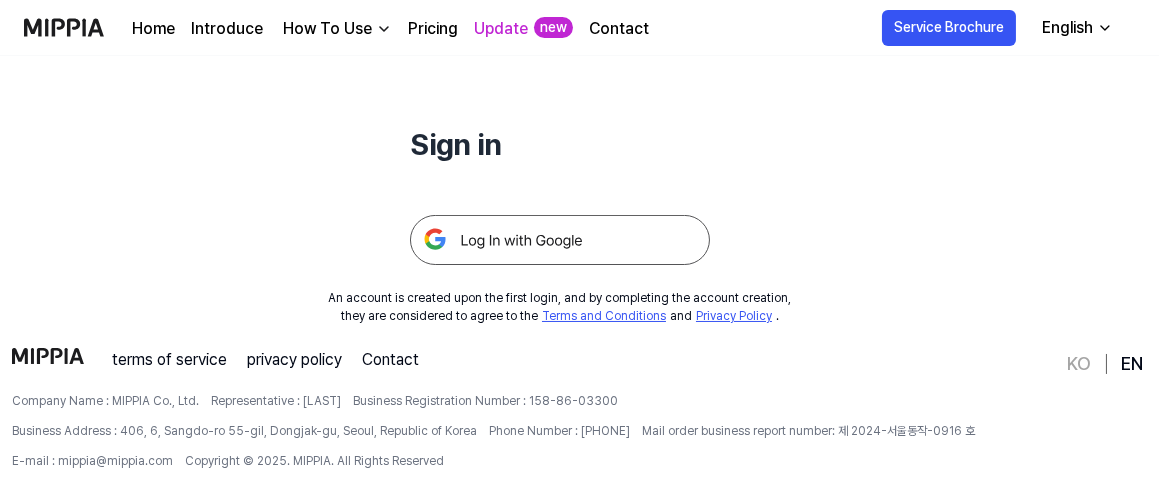 click at bounding box center (560, 240) 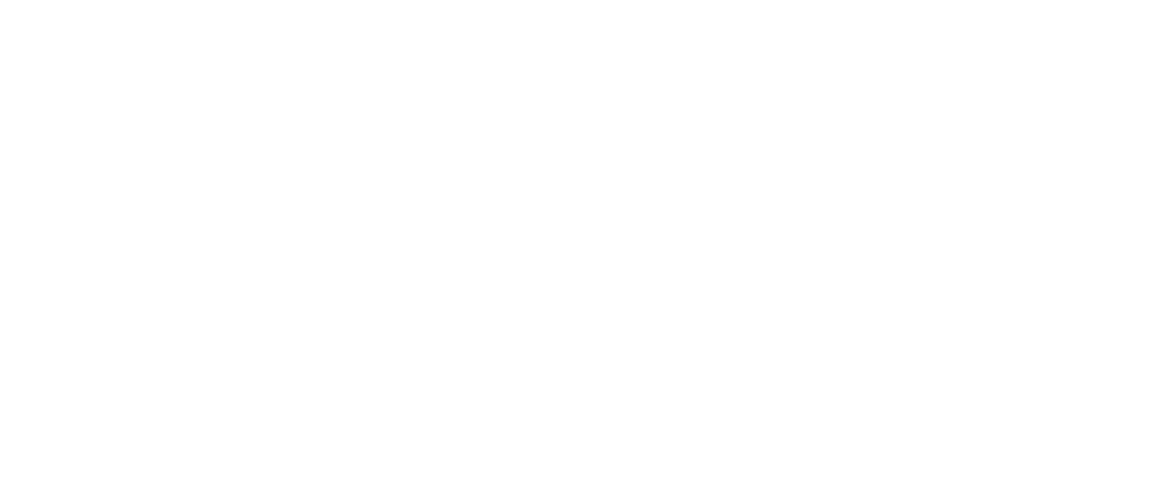scroll, scrollTop: 0, scrollLeft: 0, axis: both 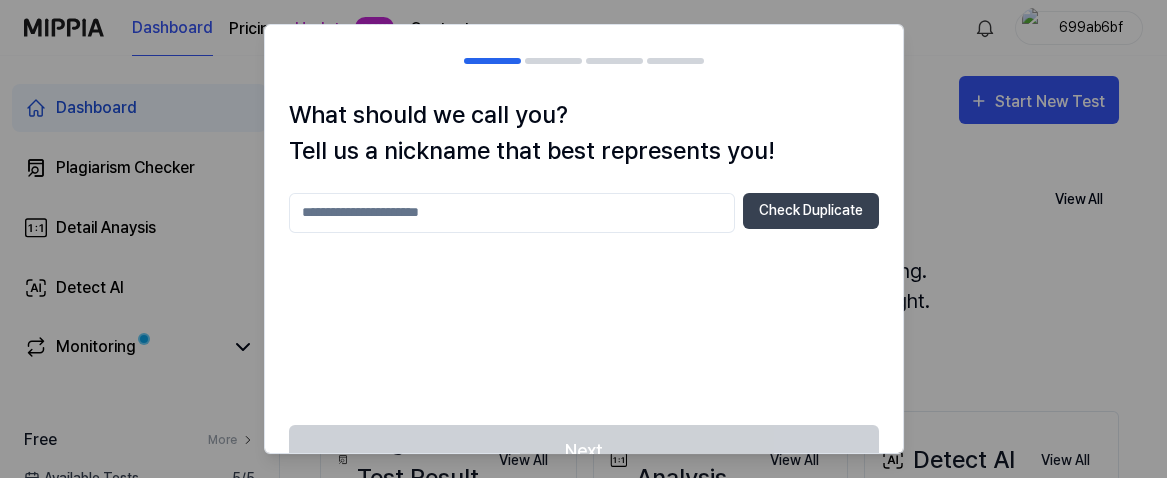 click at bounding box center [512, 213] 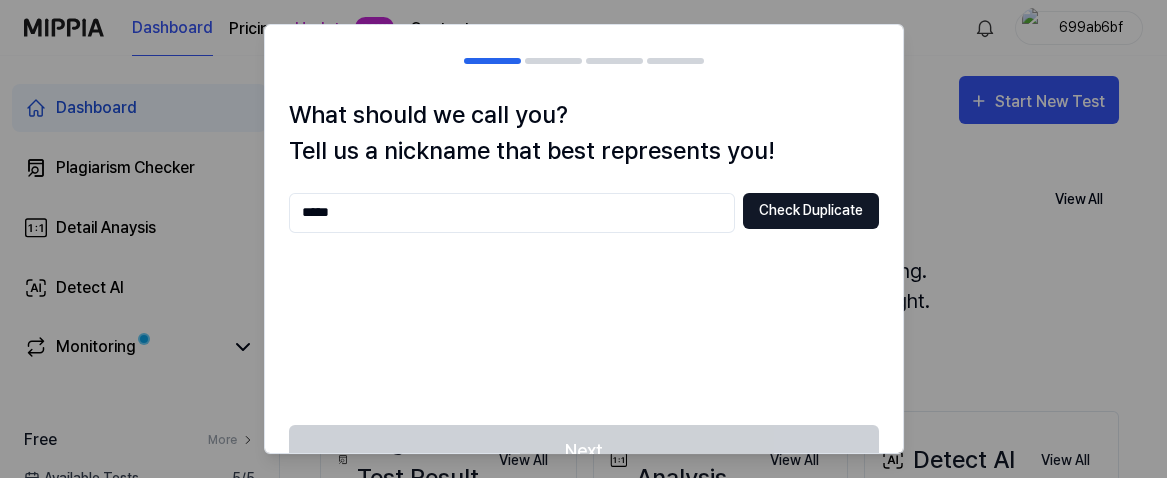 click on "Check Duplicate" at bounding box center [811, 211] 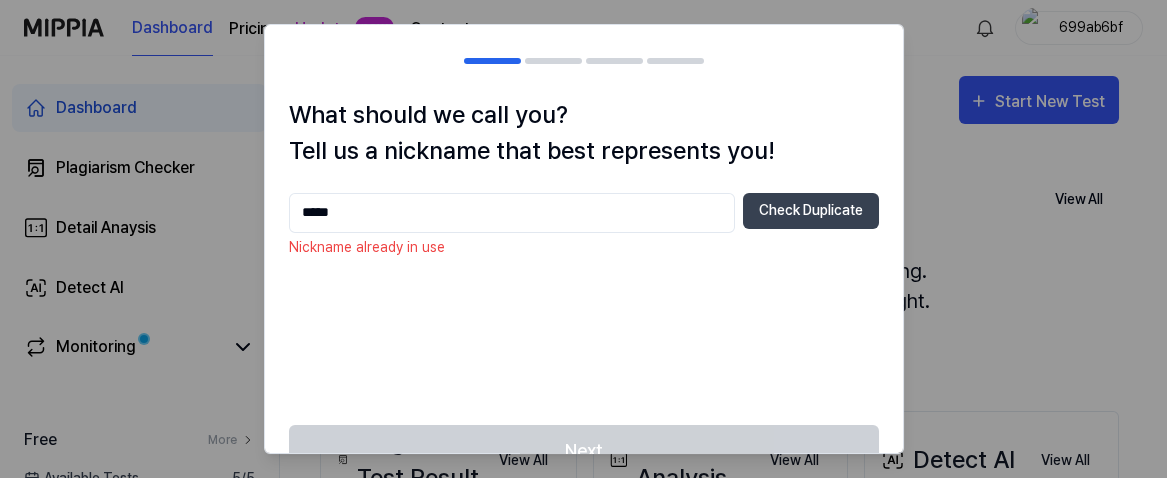 drag, startPoint x: 335, startPoint y: 209, endPoint x: 239, endPoint y: 240, distance: 100.88112 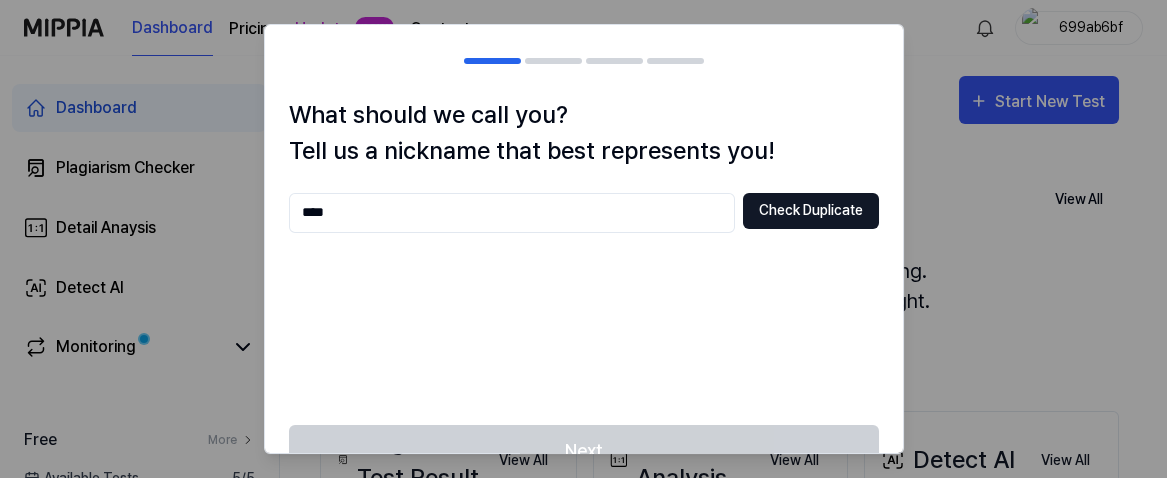 click on "Check Duplicate" at bounding box center (811, 211) 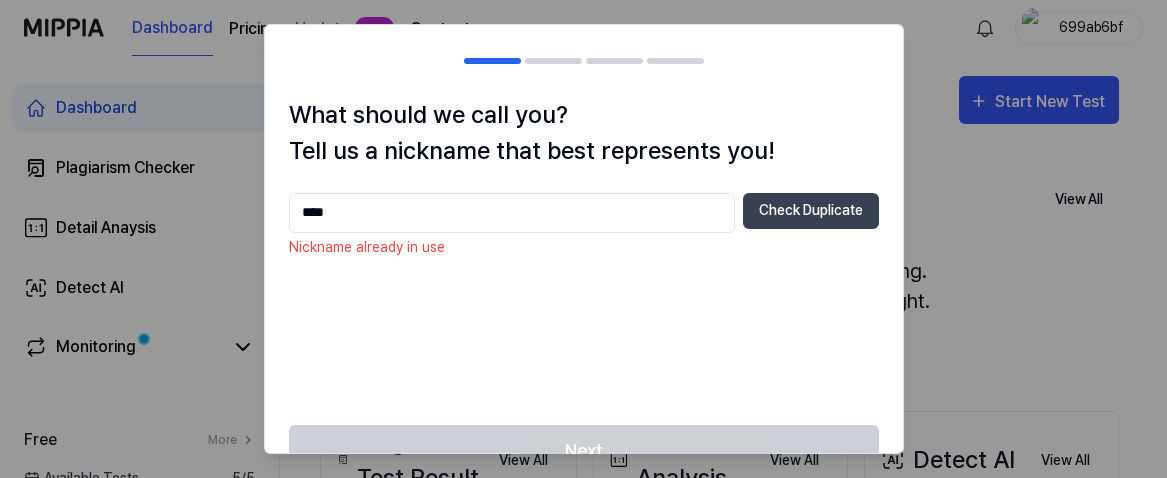 drag, startPoint x: 343, startPoint y: 207, endPoint x: 295, endPoint y: 214, distance: 48.507732 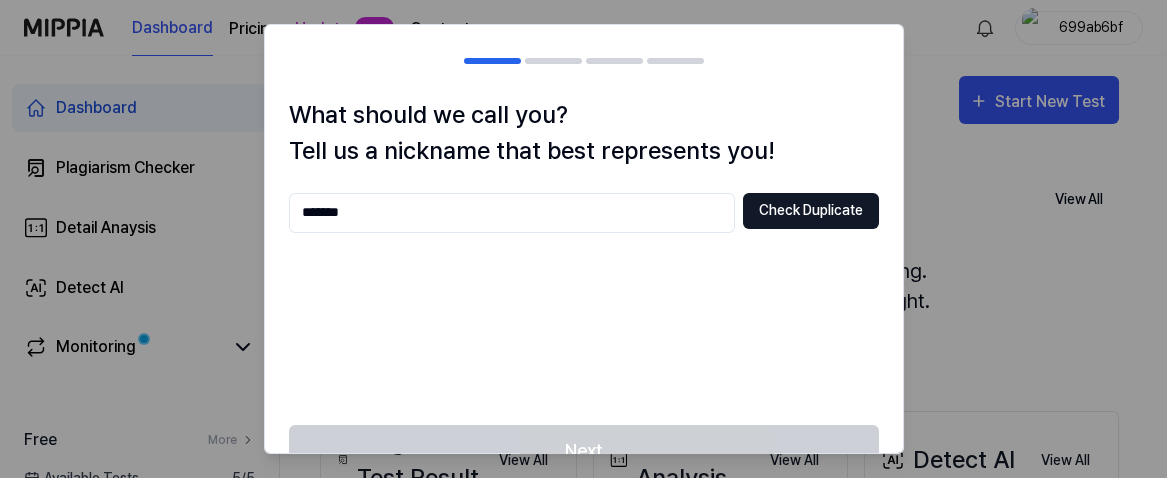 type on "*******" 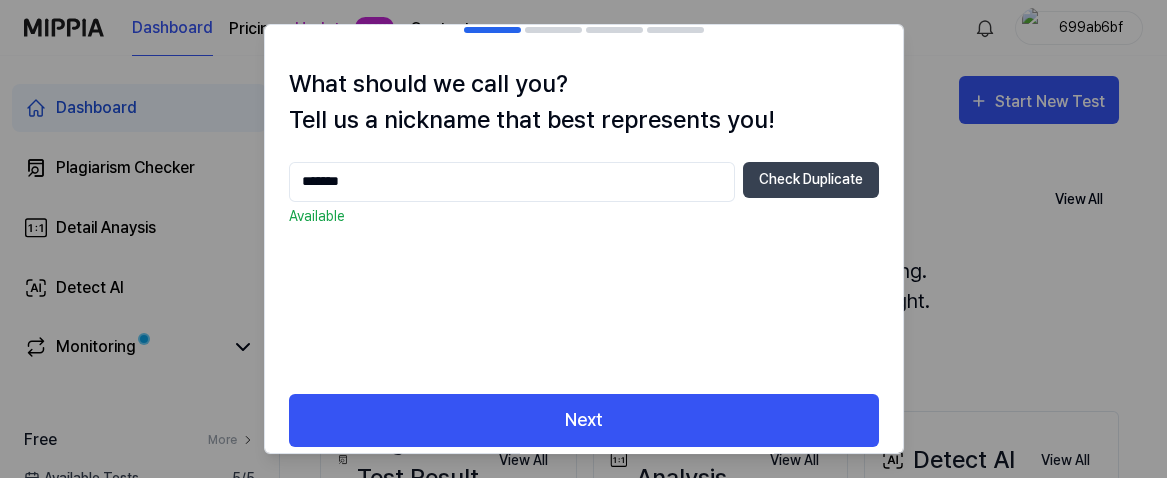 scroll, scrollTop: 47, scrollLeft: 0, axis: vertical 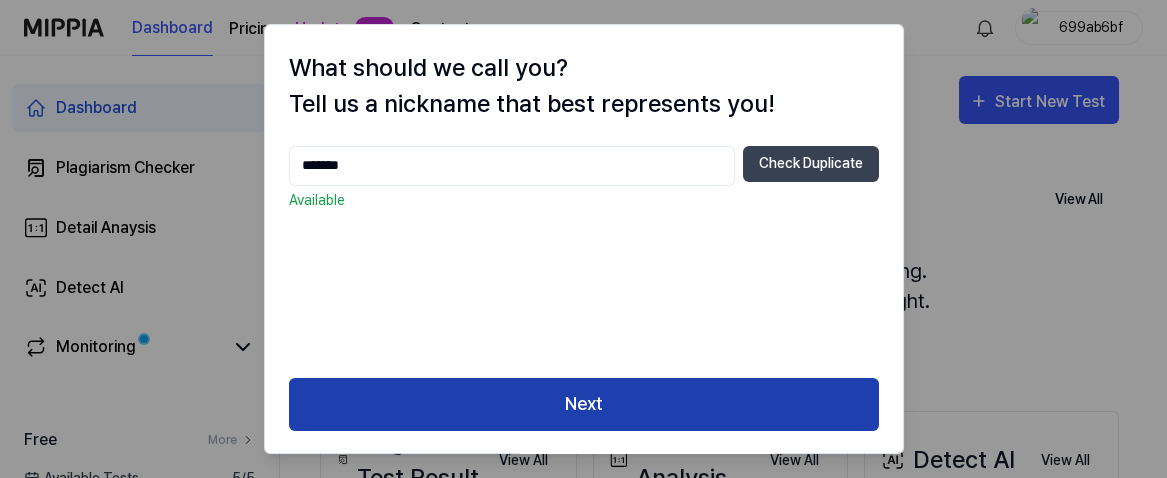 click on "Next" at bounding box center (584, 404) 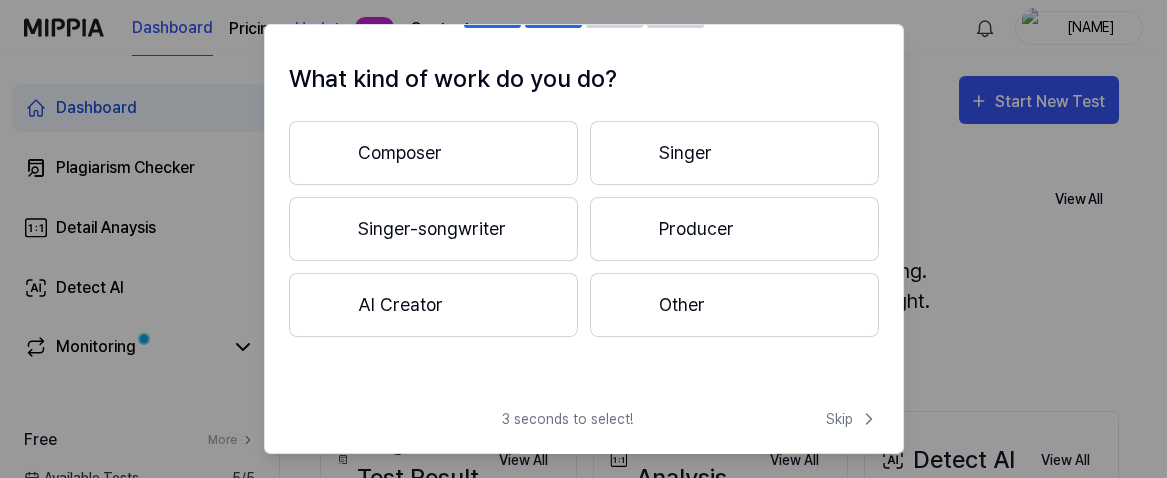 click on "Composer" at bounding box center (433, 153) 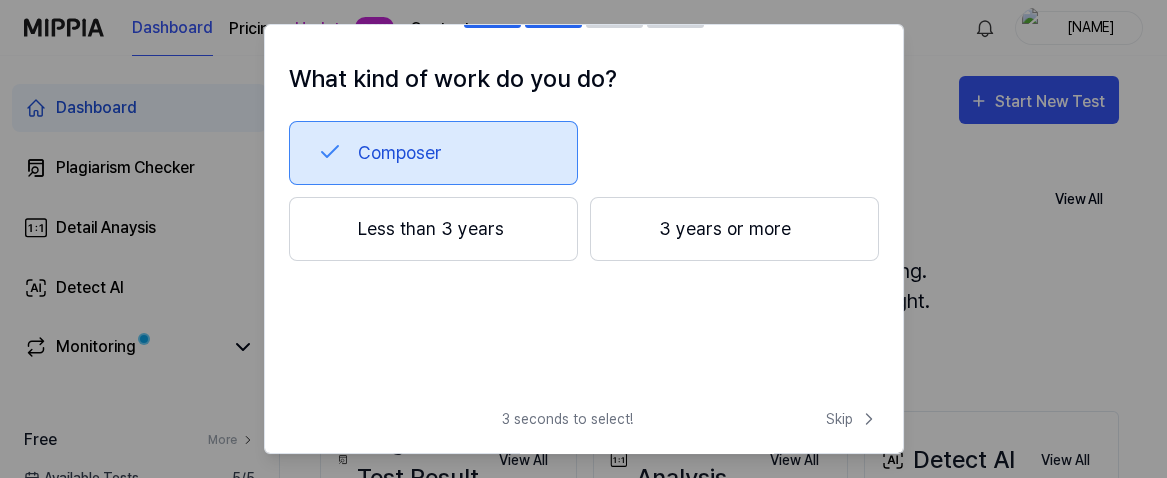 click on "3 years or more" at bounding box center (734, 229) 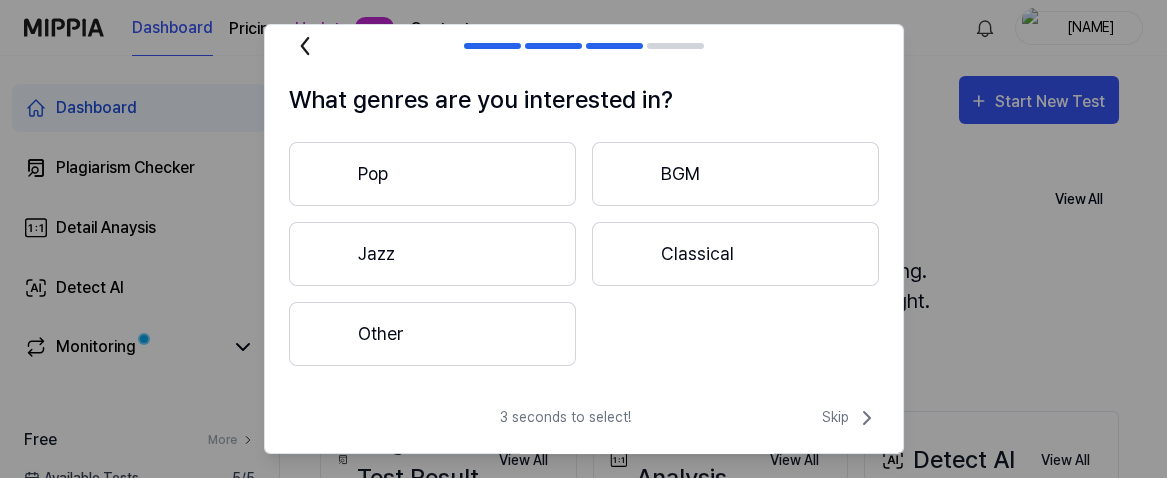 click on "Classical" at bounding box center [735, 254] 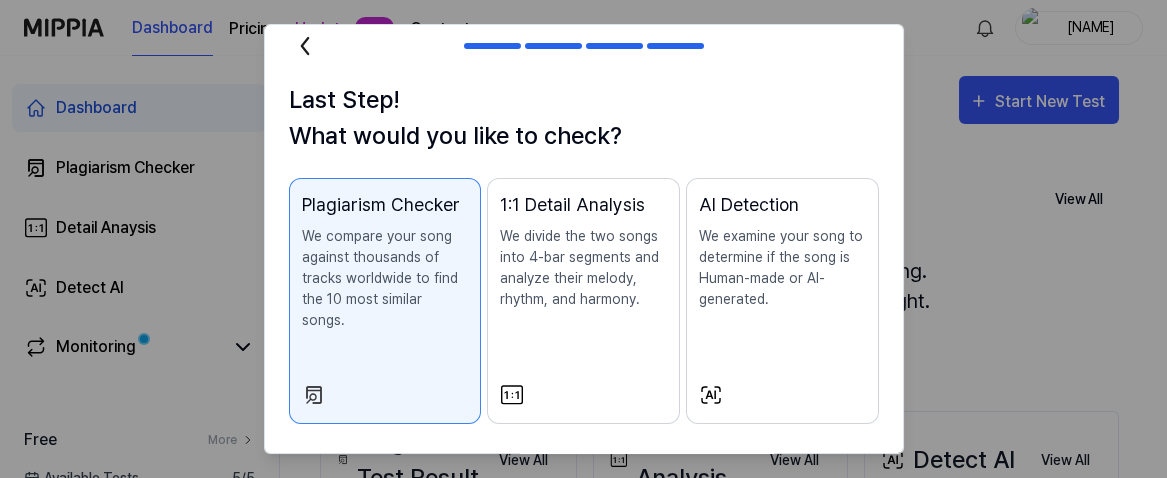 click on "We compare your song against thousands of tracks worldwide to find the 10 most similar songs." at bounding box center (385, 278) 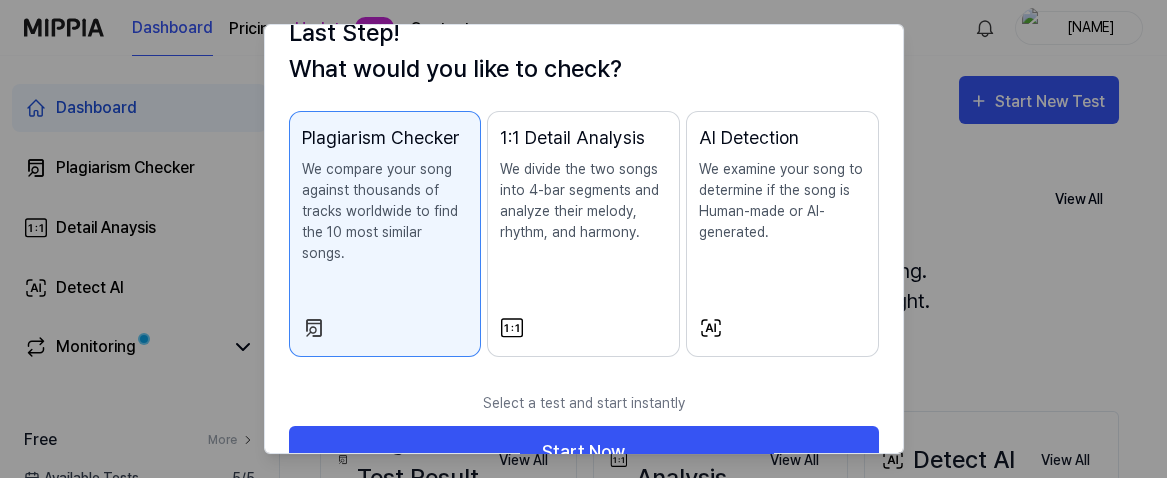 scroll, scrollTop: 108, scrollLeft: 0, axis: vertical 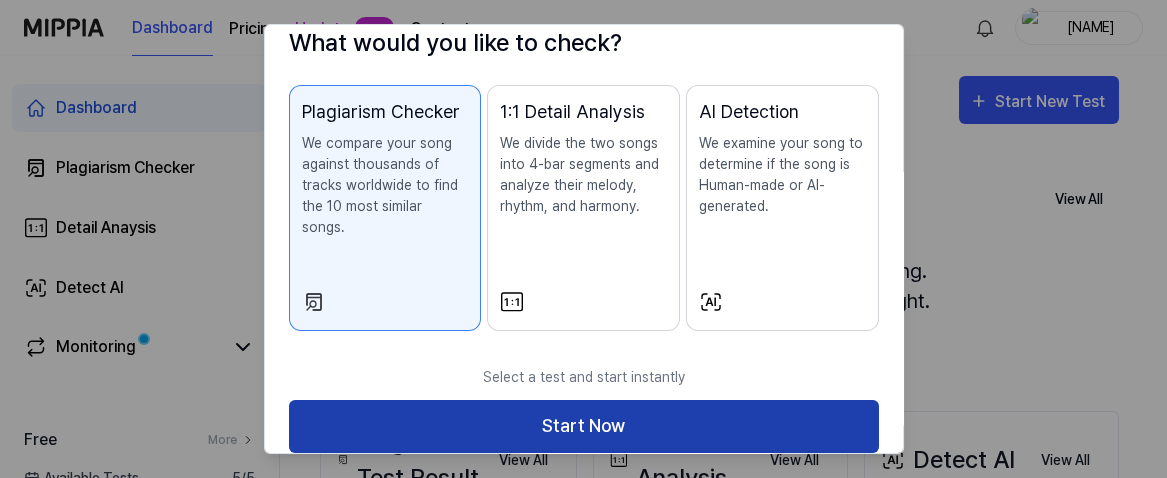 click on "Start Now" at bounding box center (584, 426) 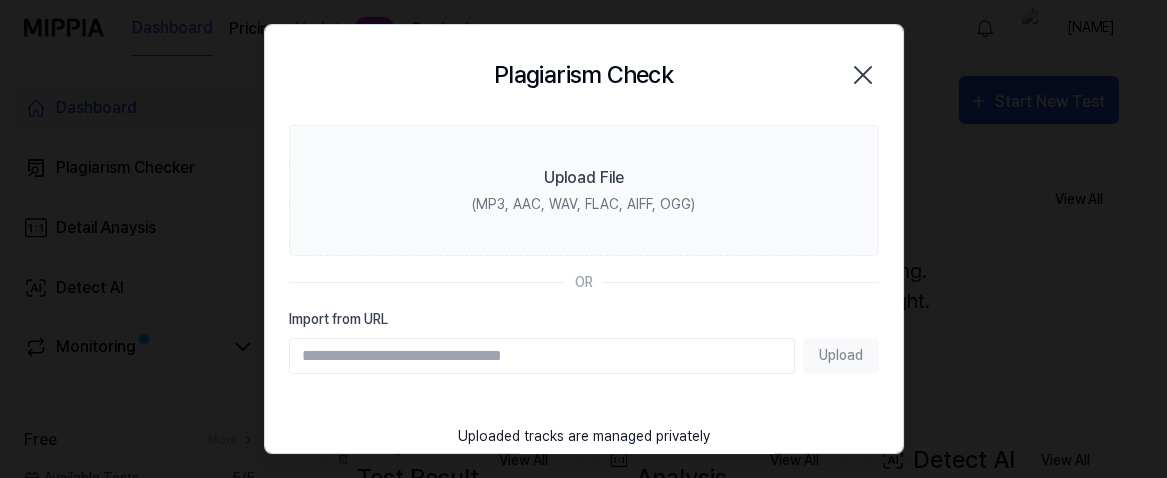 scroll, scrollTop: 0, scrollLeft: 0, axis: both 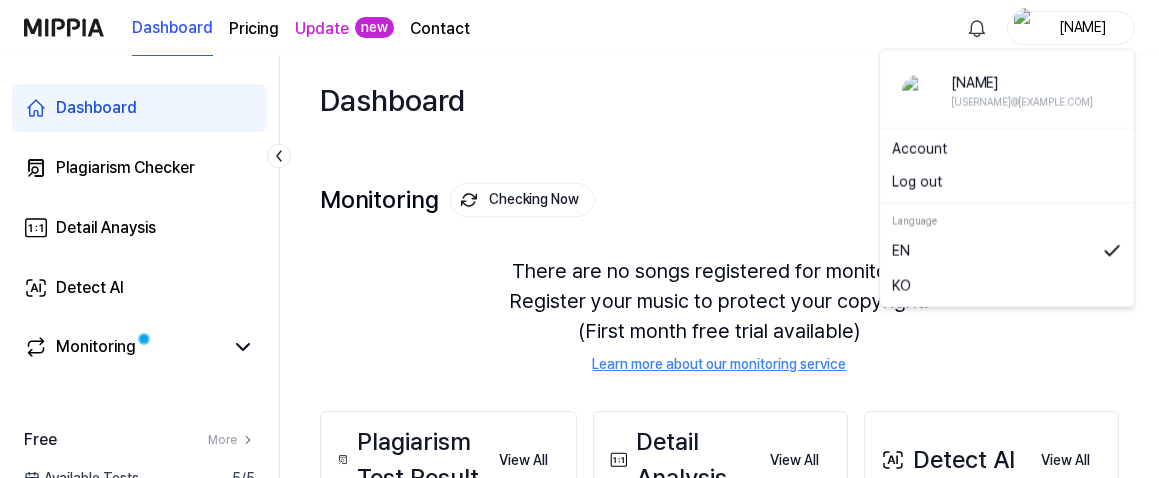 click on "[NAME]" at bounding box center (1083, 27) 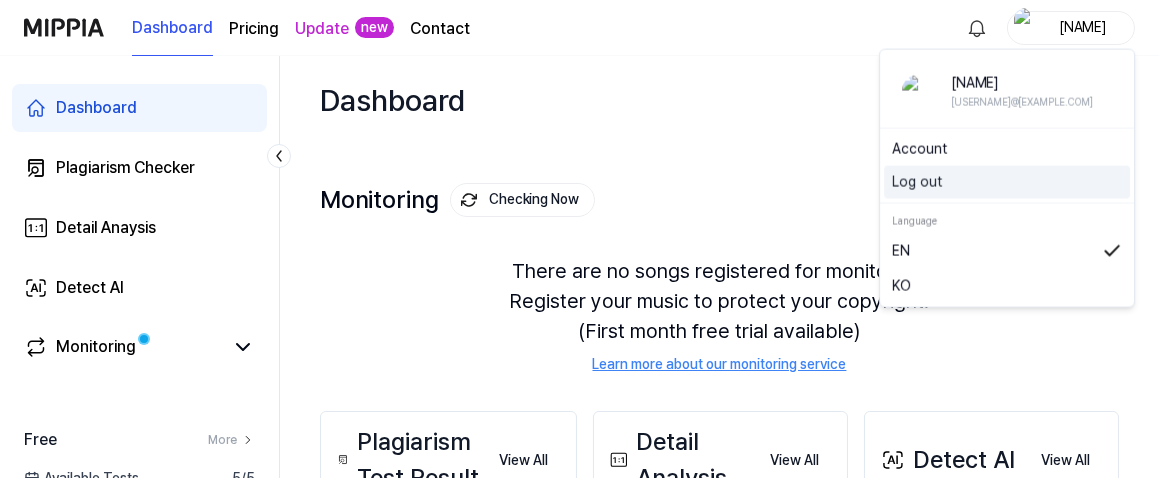 click on "Log out" at bounding box center (1007, 182) 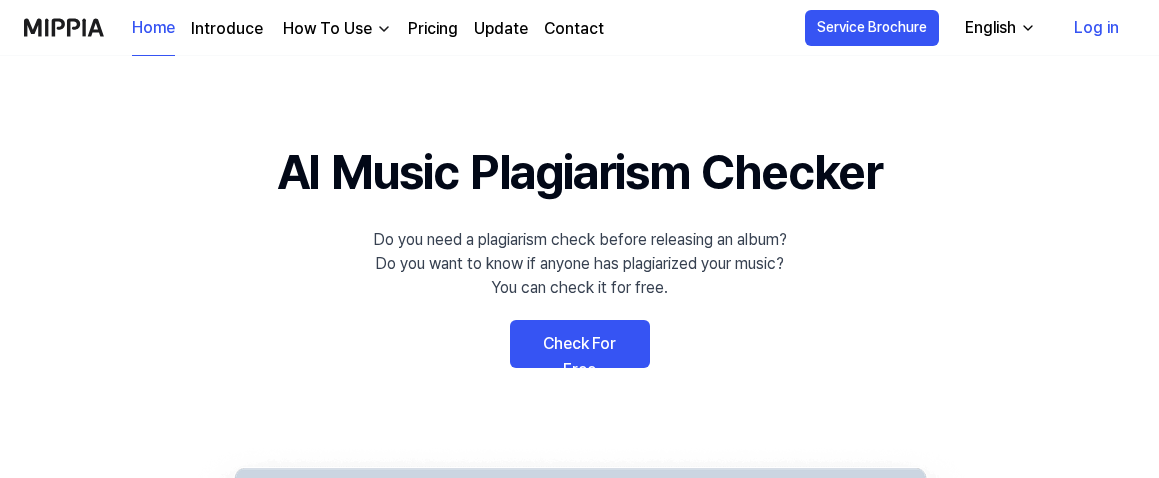 scroll, scrollTop: 0, scrollLeft: 0, axis: both 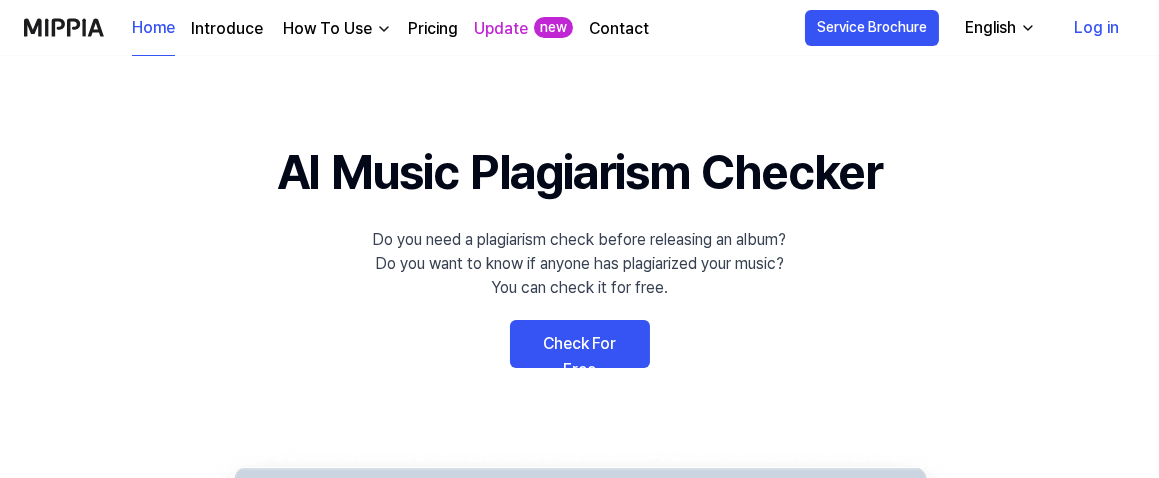 click on "Log in" at bounding box center (1096, 28) 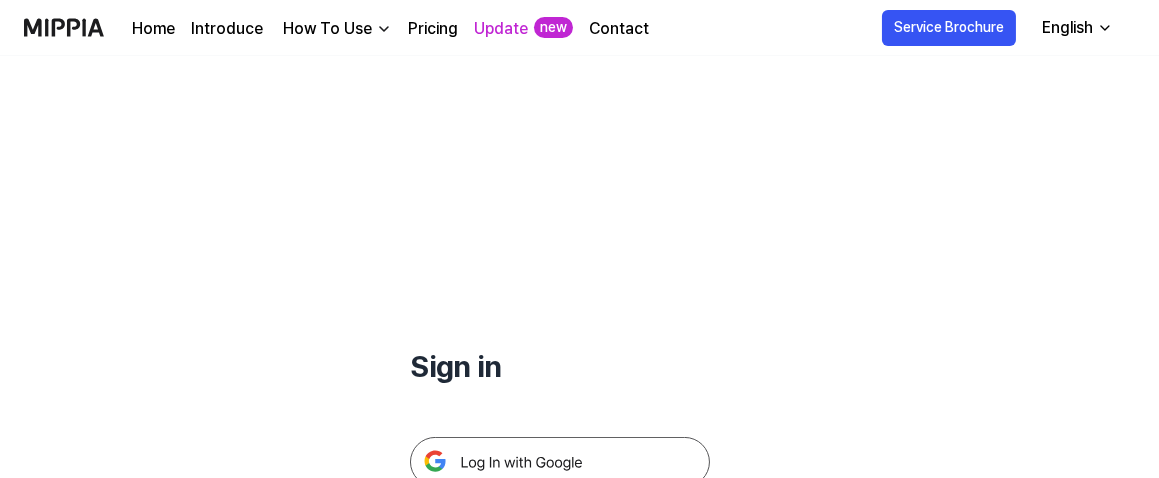 scroll, scrollTop: 261, scrollLeft: 0, axis: vertical 